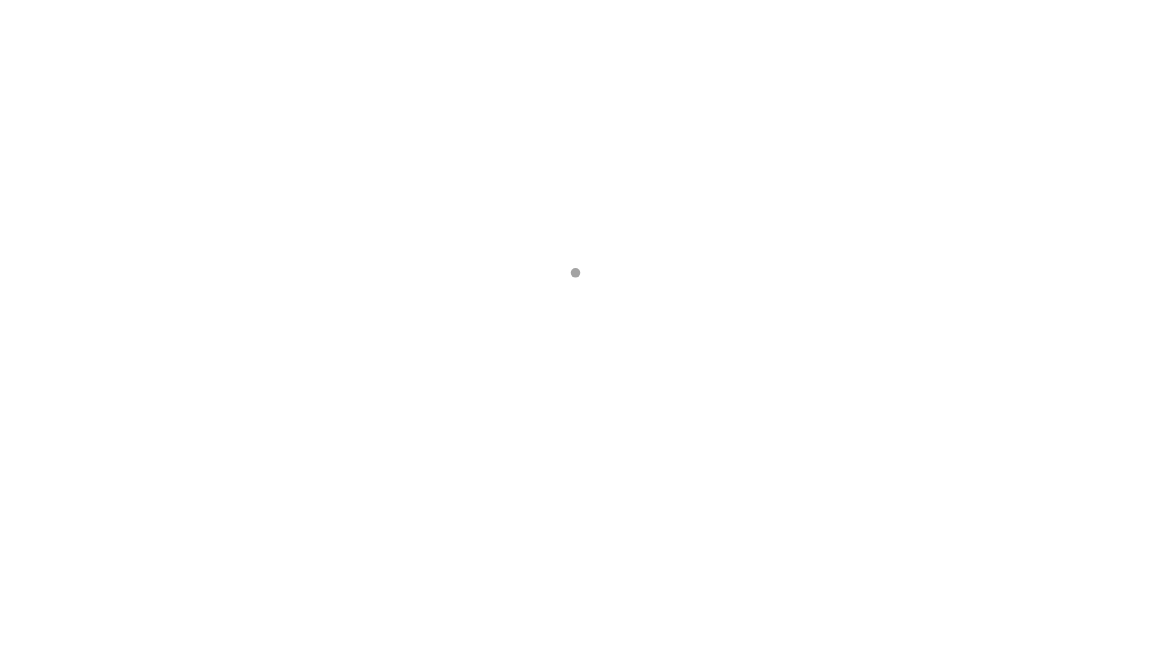 scroll, scrollTop: 0, scrollLeft: 0, axis: both 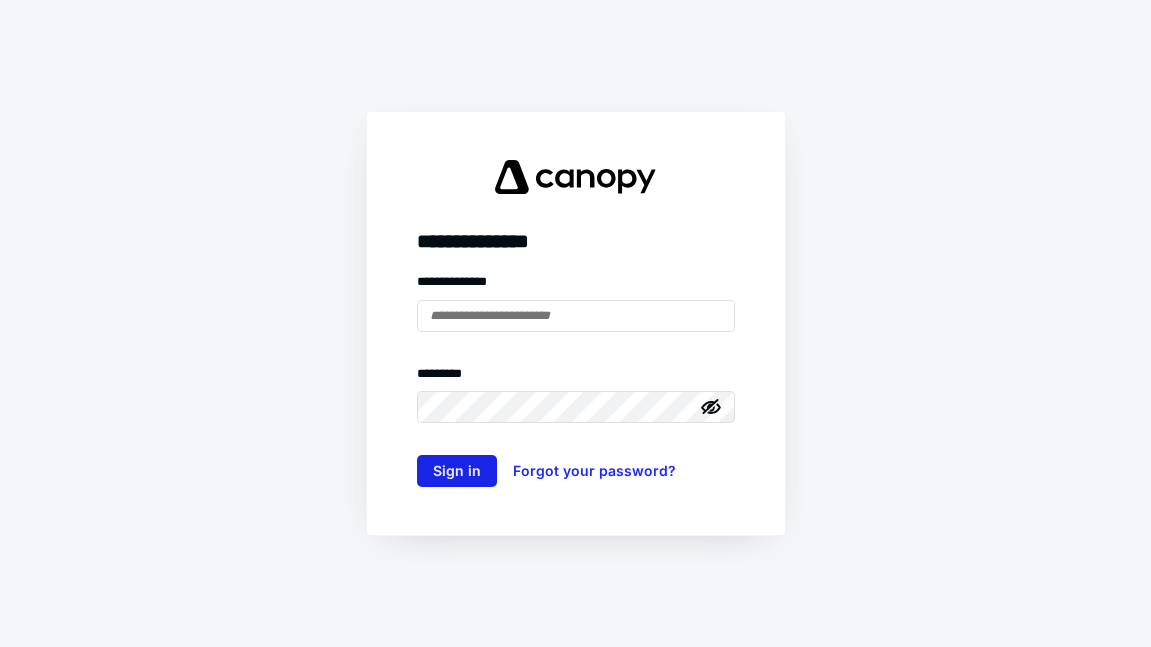 type on "**********" 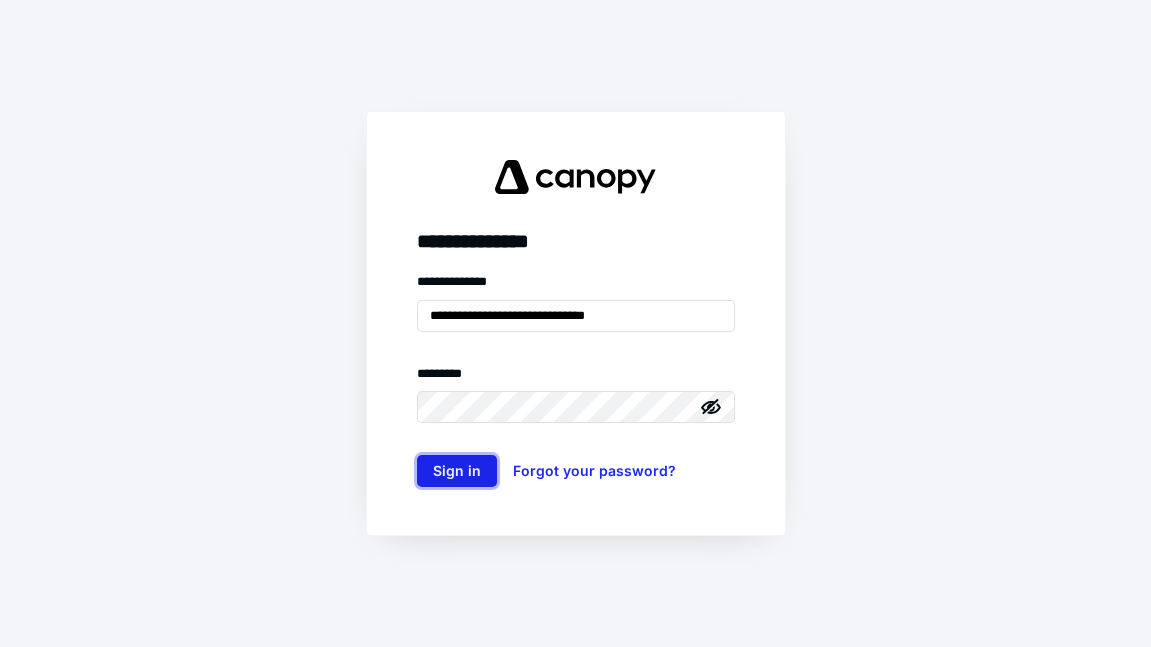 click on "Sign in" at bounding box center (457, 471) 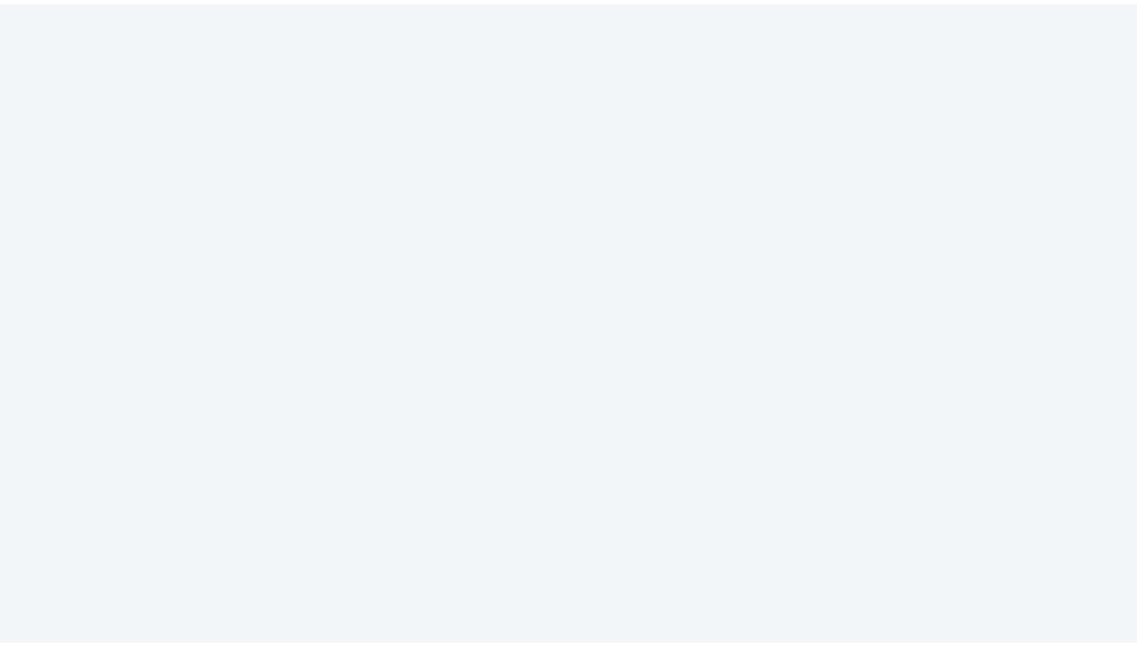 scroll, scrollTop: 0, scrollLeft: 0, axis: both 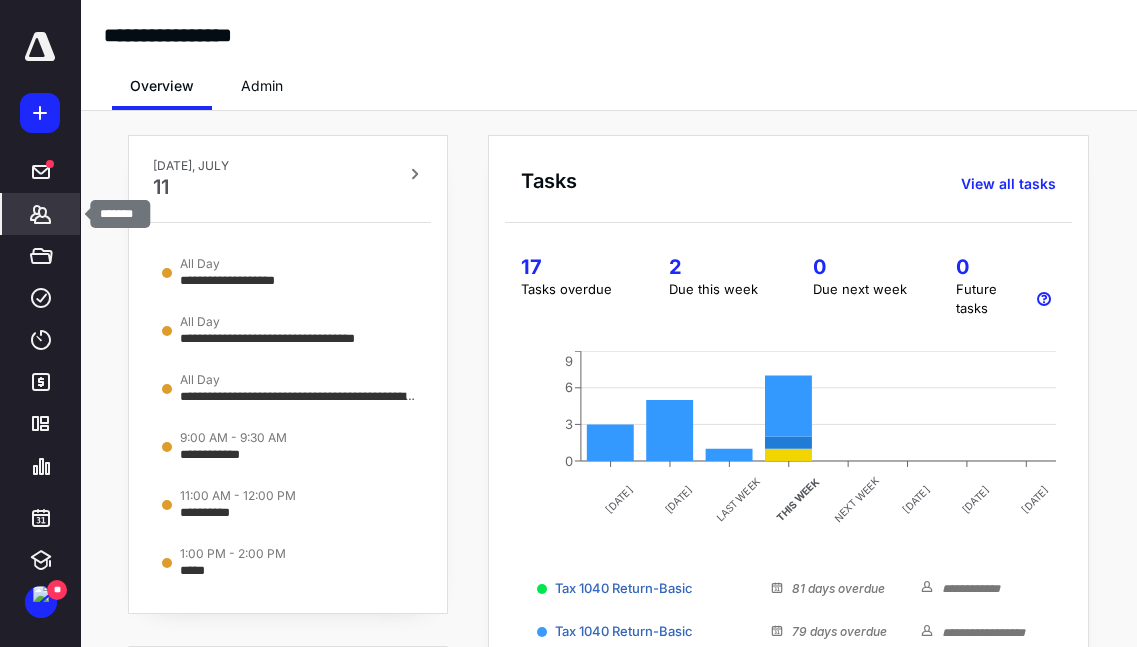click on "*******" at bounding box center [41, 214] 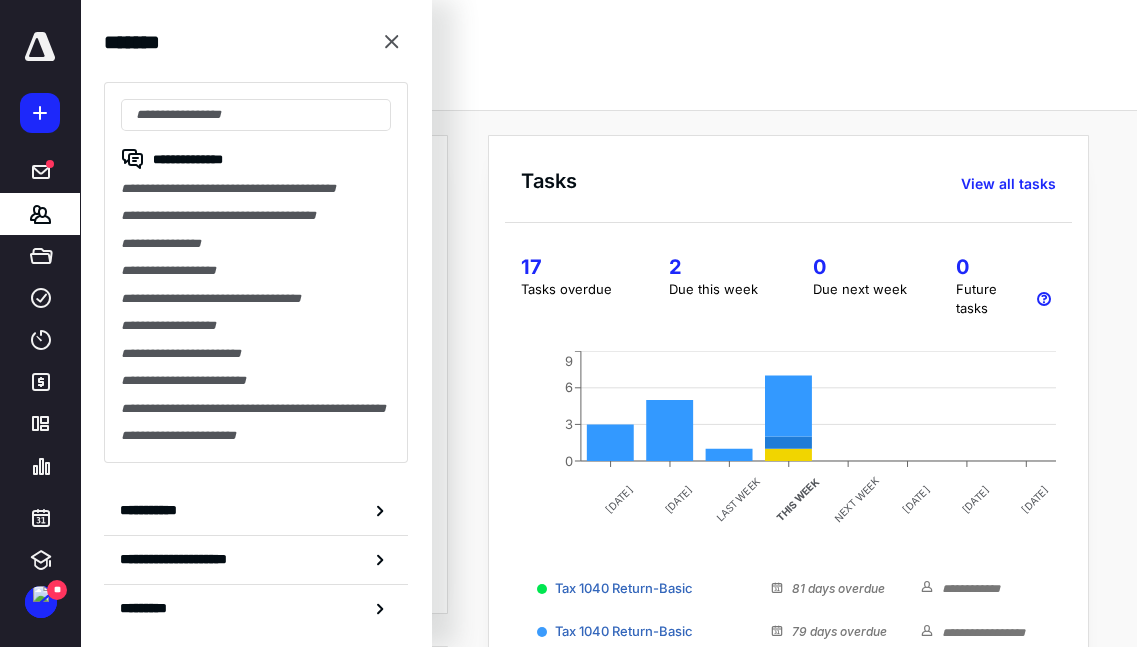 click on "Overview Admin" at bounding box center [608, 80] 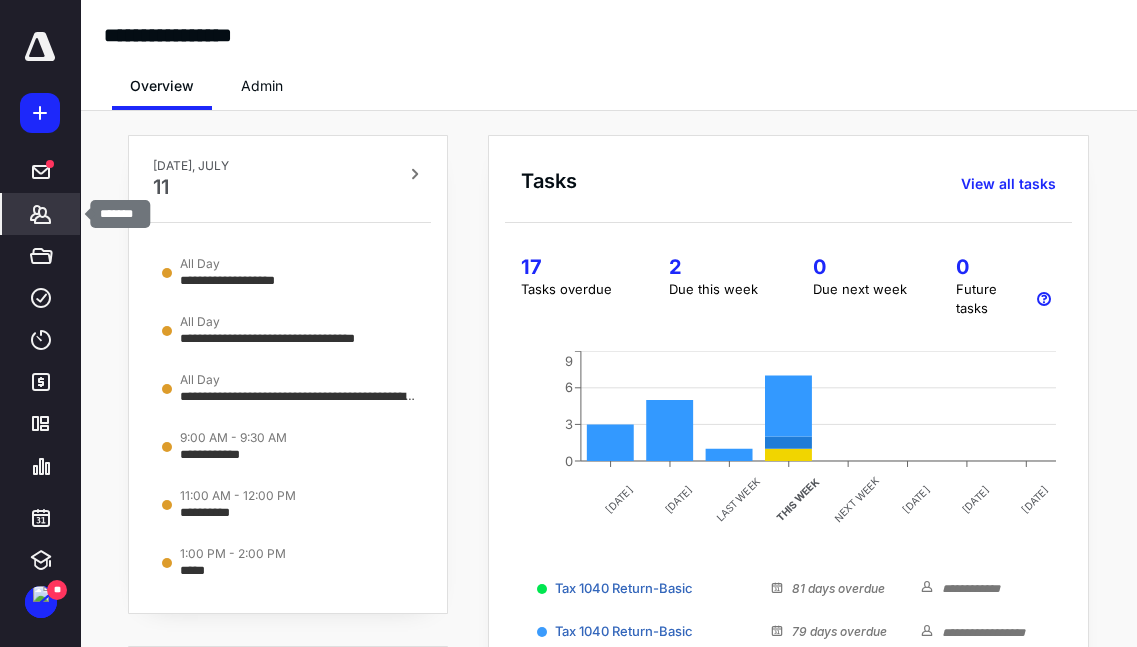 click 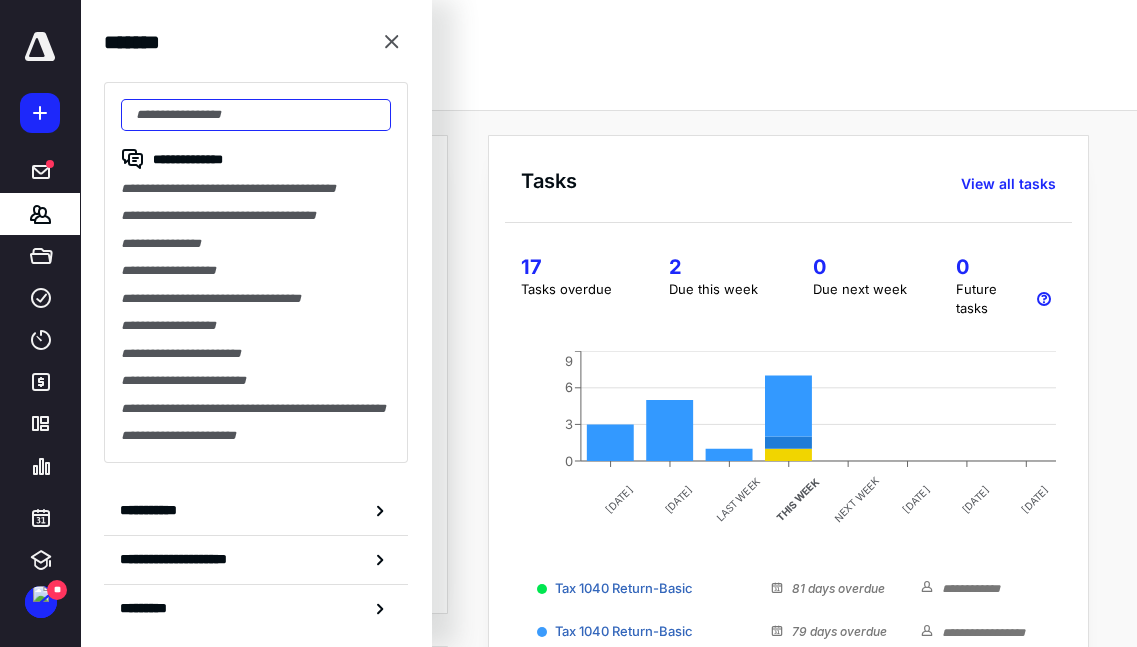 click at bounding box center [256, 115] 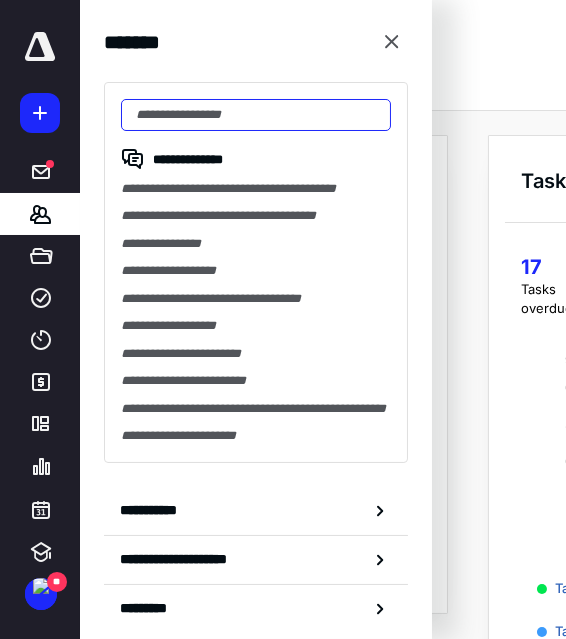 click at bounding box center [256, 115] 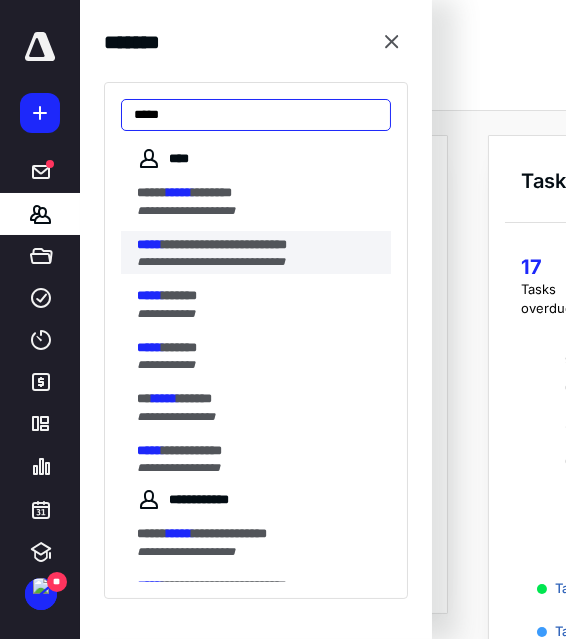 type on "*****" 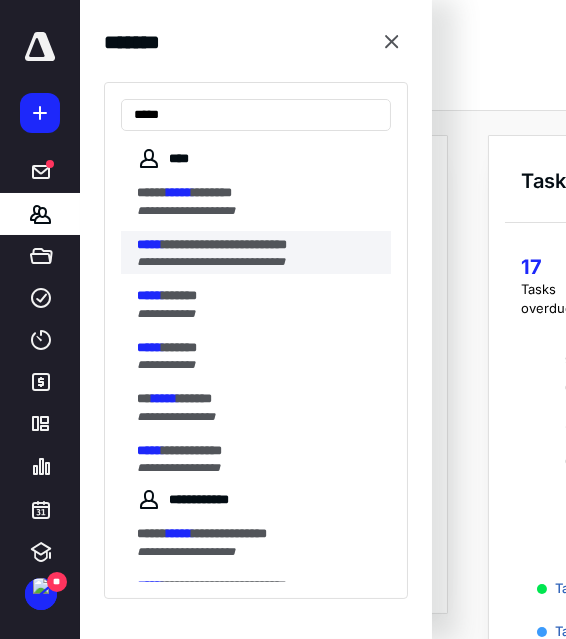 click on "**********" at bounding box center (258, 245) 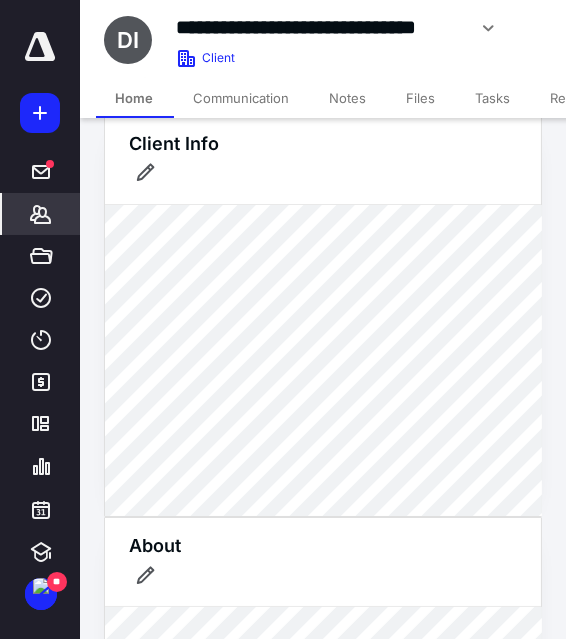 click on "Files" at bounding box center [421, 98] 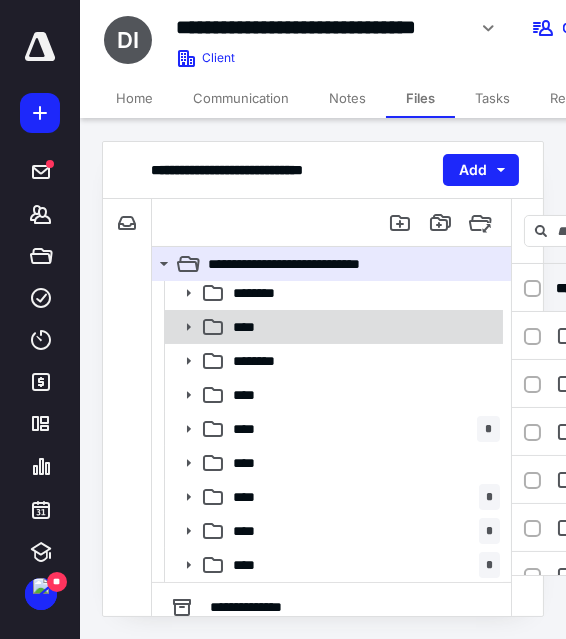 scroll, scrollTop: 208, scrollLeft: 0, axis: vertical 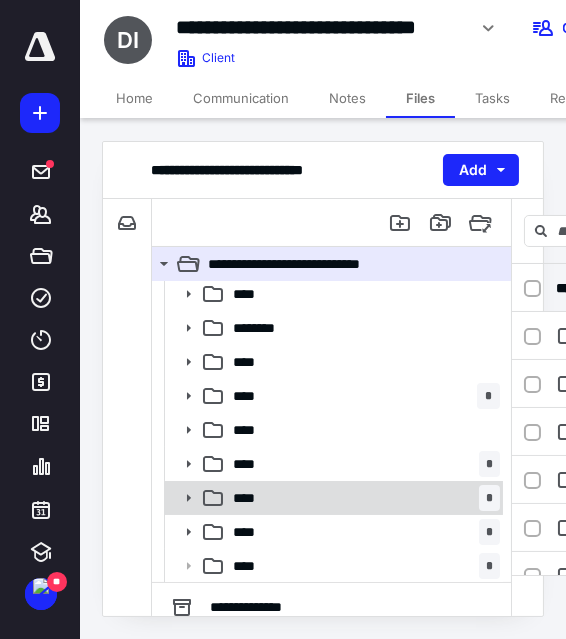 click on "**** *" at bounding box center (362, 498) 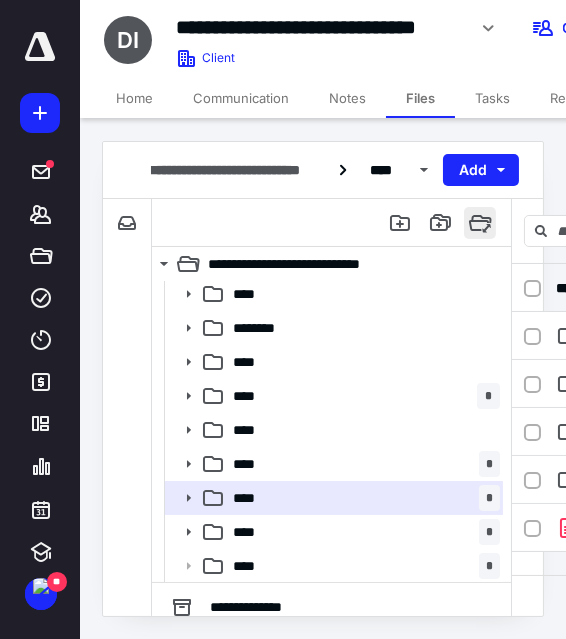 click at bounding box center [480, 223] 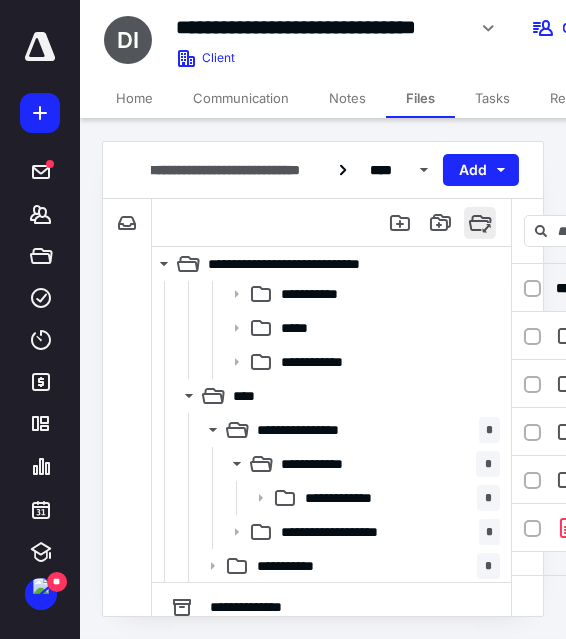 click at bounding box center [480, 223] 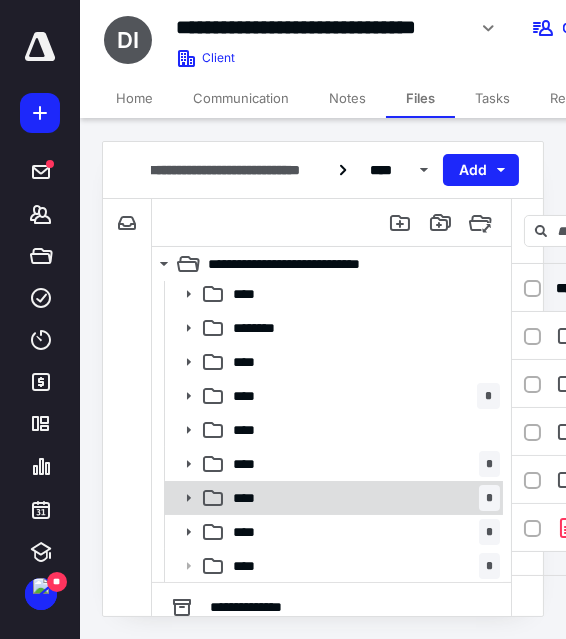 click on "**** *" at bounding box center [362, 498] 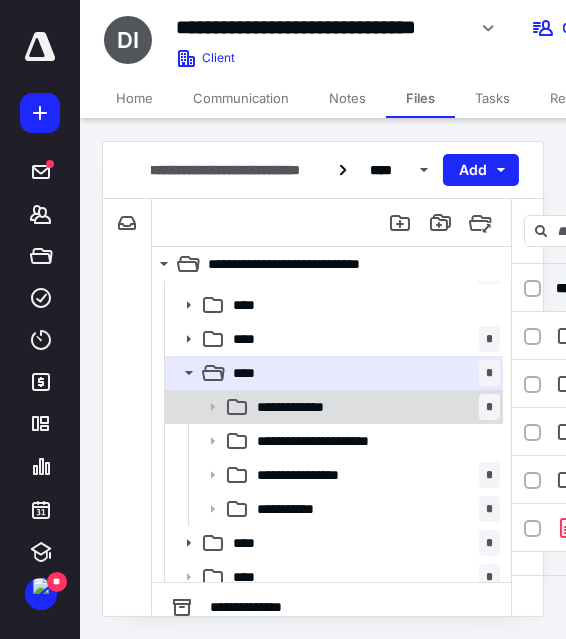 scroll, scrollTop: 339, scrollLeft: 0, axis: vertical 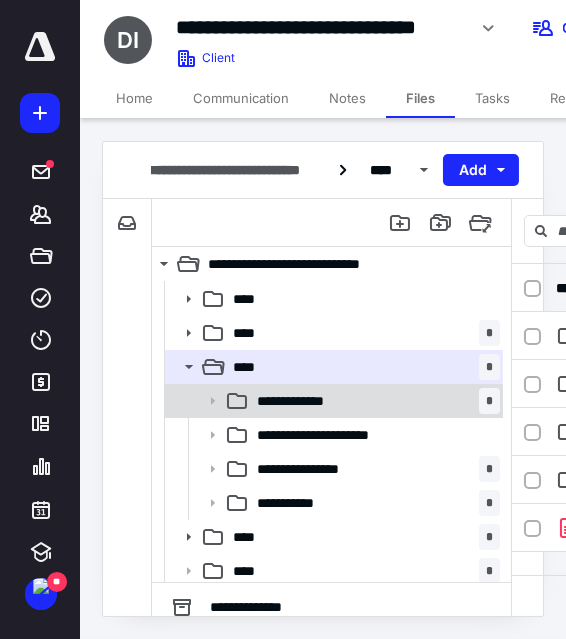 click on "**********" at bounding box center (374, 503) 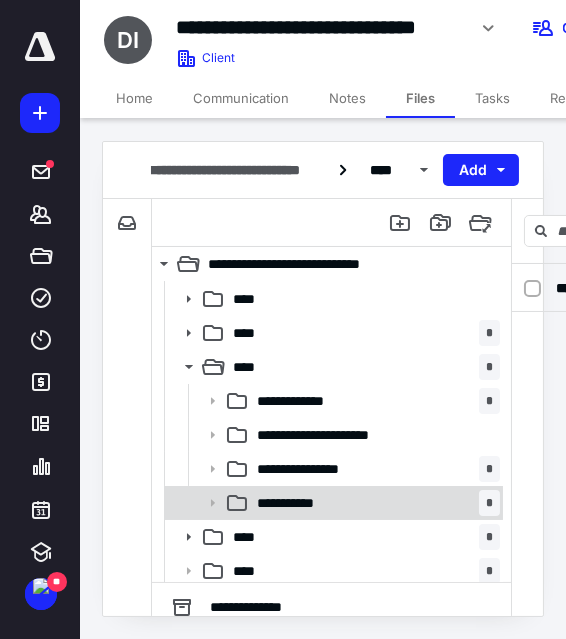 click on "**********" at bounding box center (374, 503) 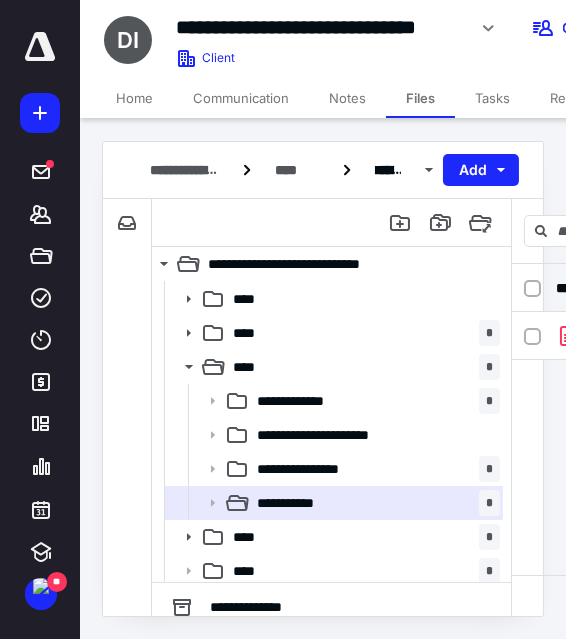 scroll, scrollTop: 0, scrollLeft: 26, axis: horizontal 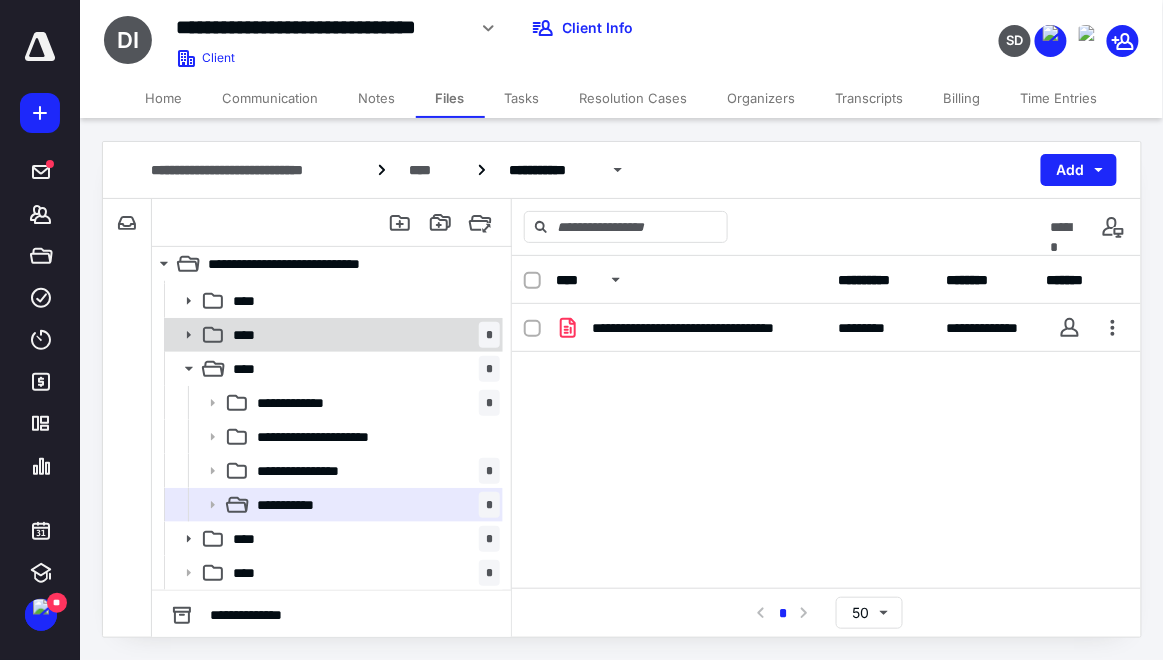 click 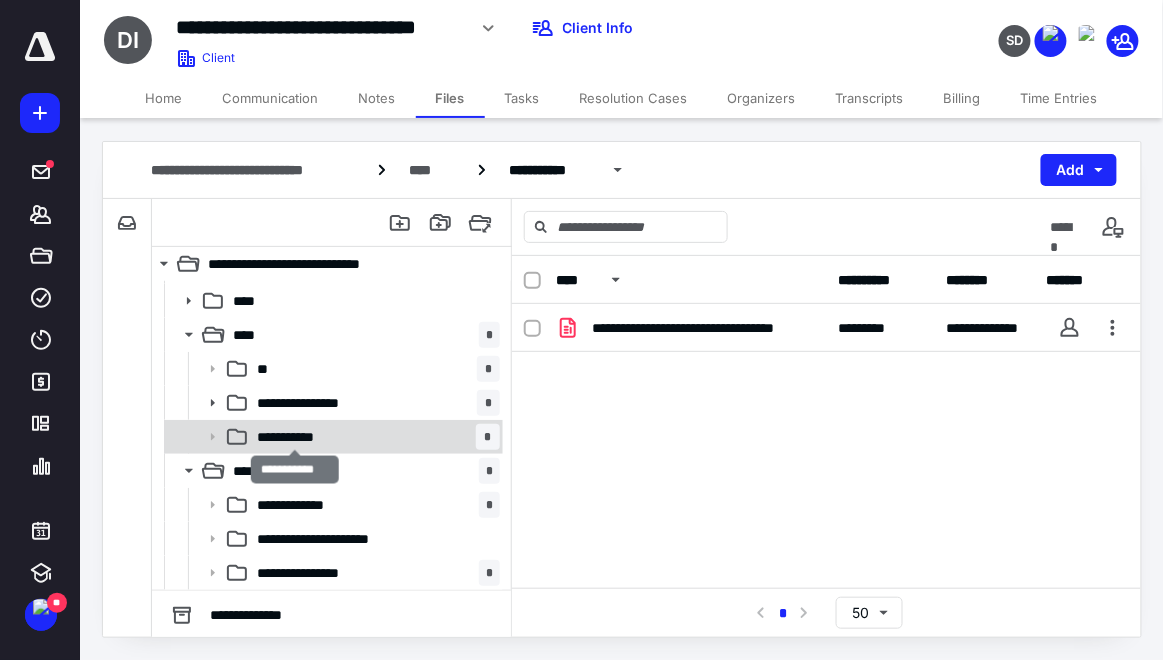 click on "**********" at bounding box center (296, 437) 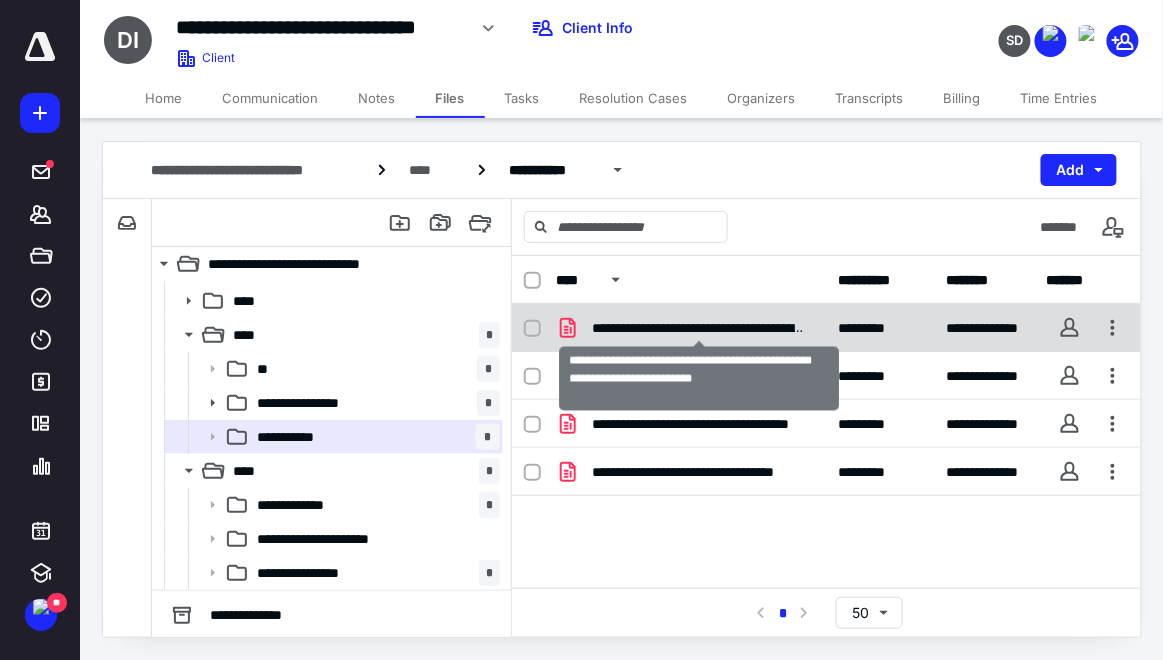 click on "**********" at bounding box center [700, 328] 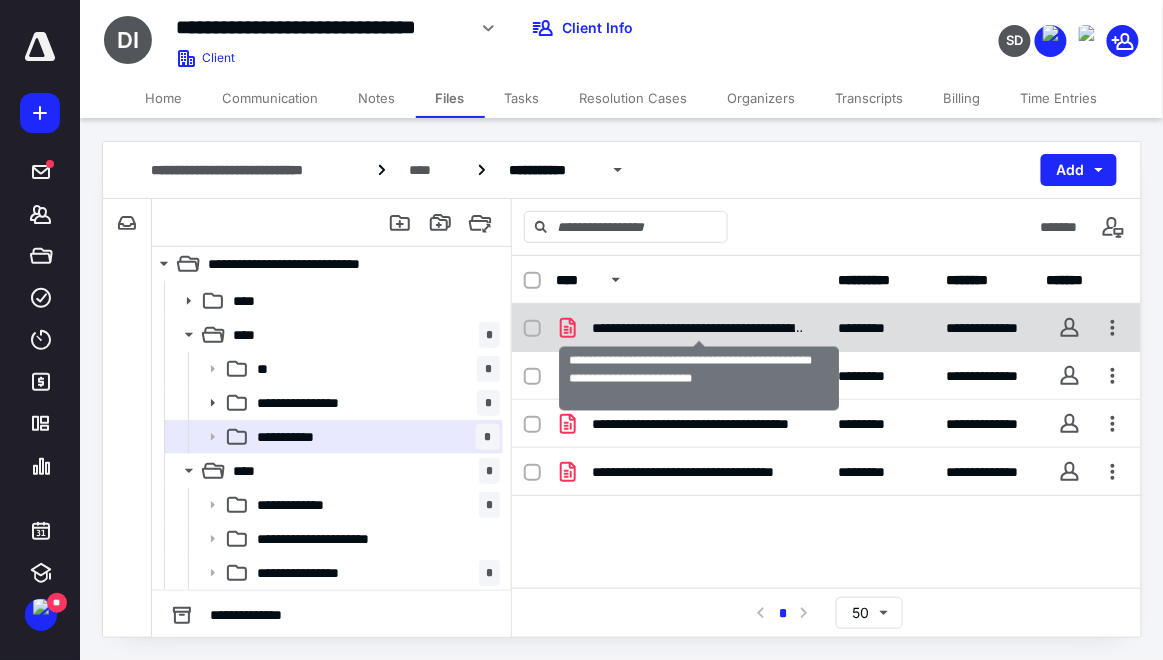 checkbox on "true" 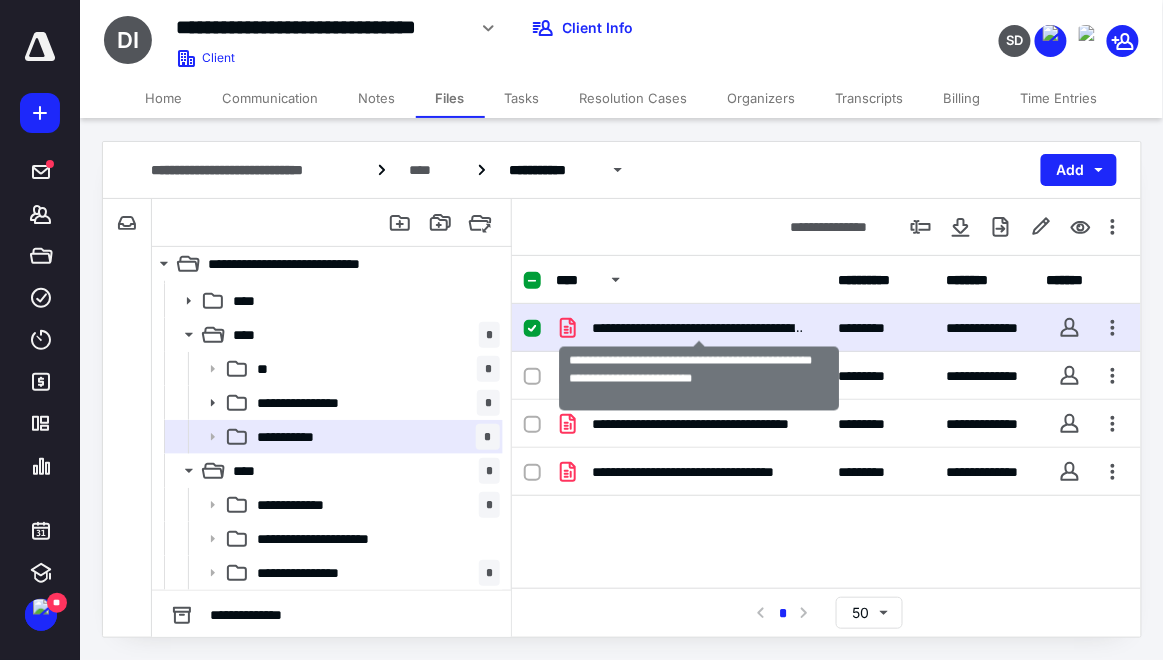click on "**********" at bounding box center [700, 328] 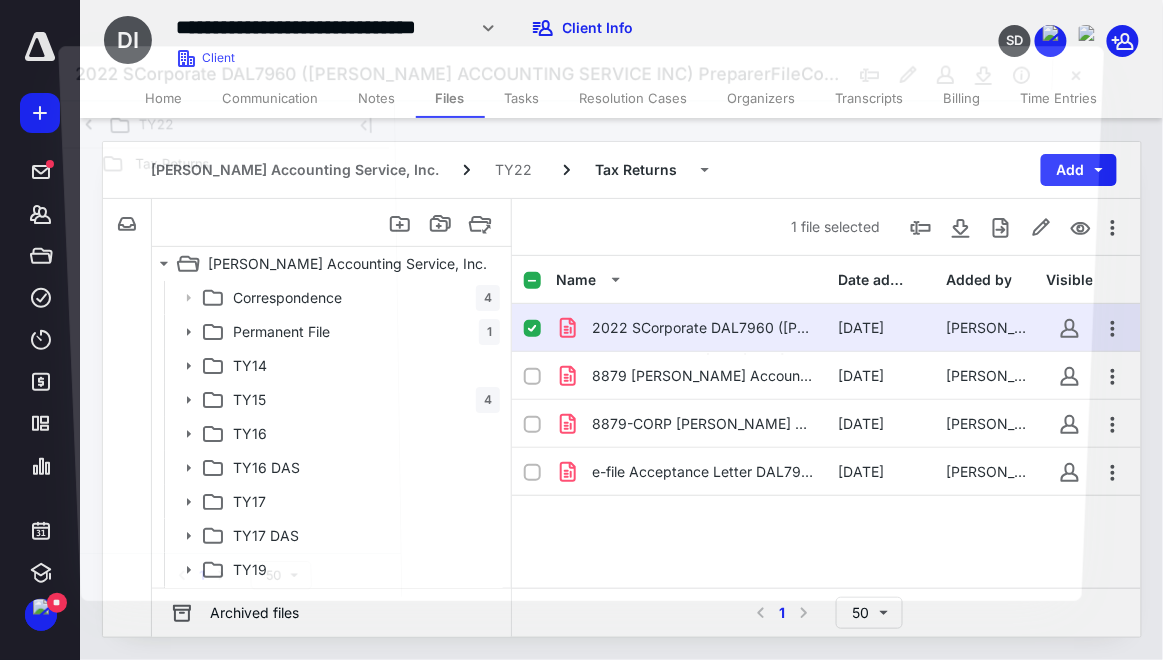 scroll, scrollTop: 337, scrollLeft: 0, axis: vertical 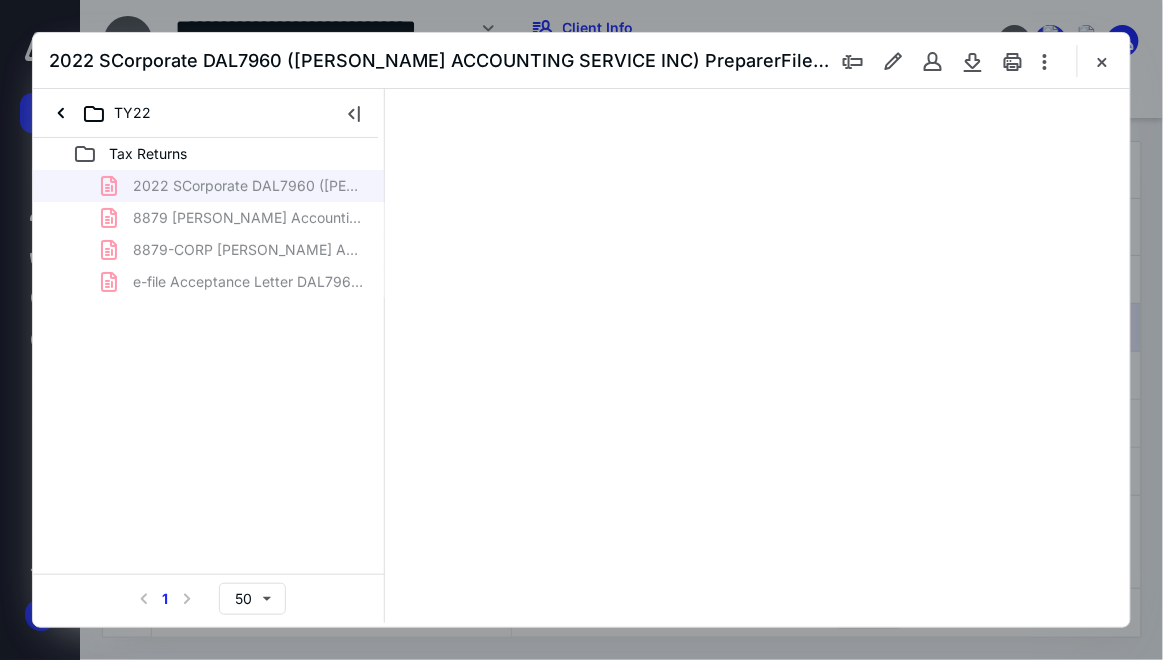 type on "54" 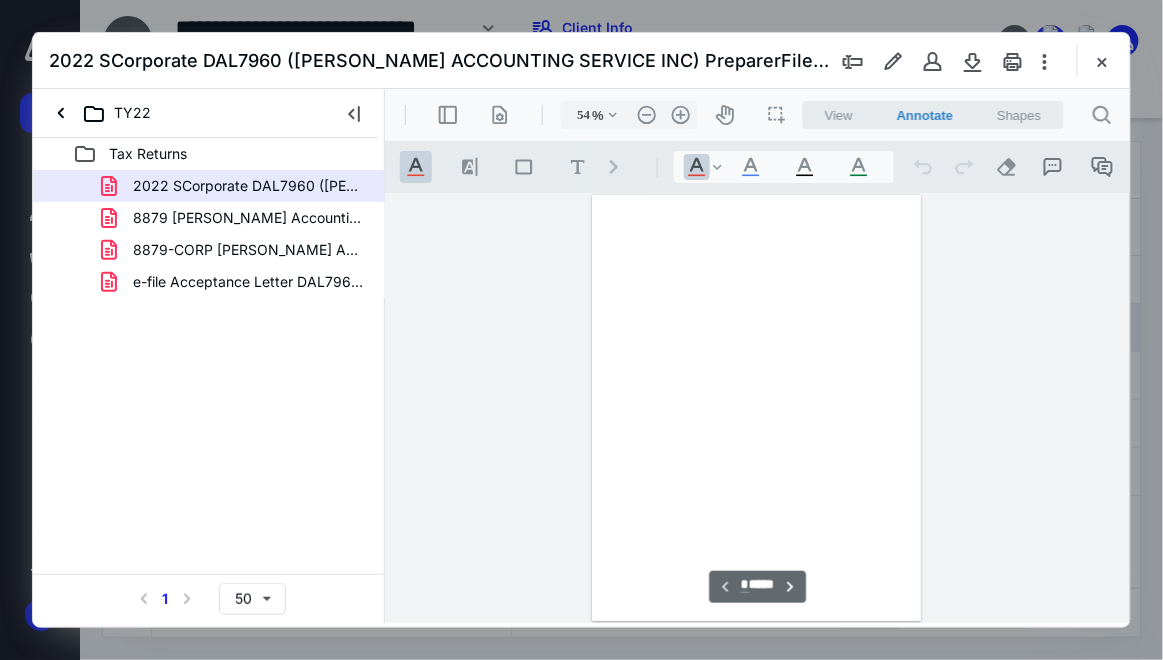 scroll, scrollTop: 106, scrollLeft: 0, axis: vertical 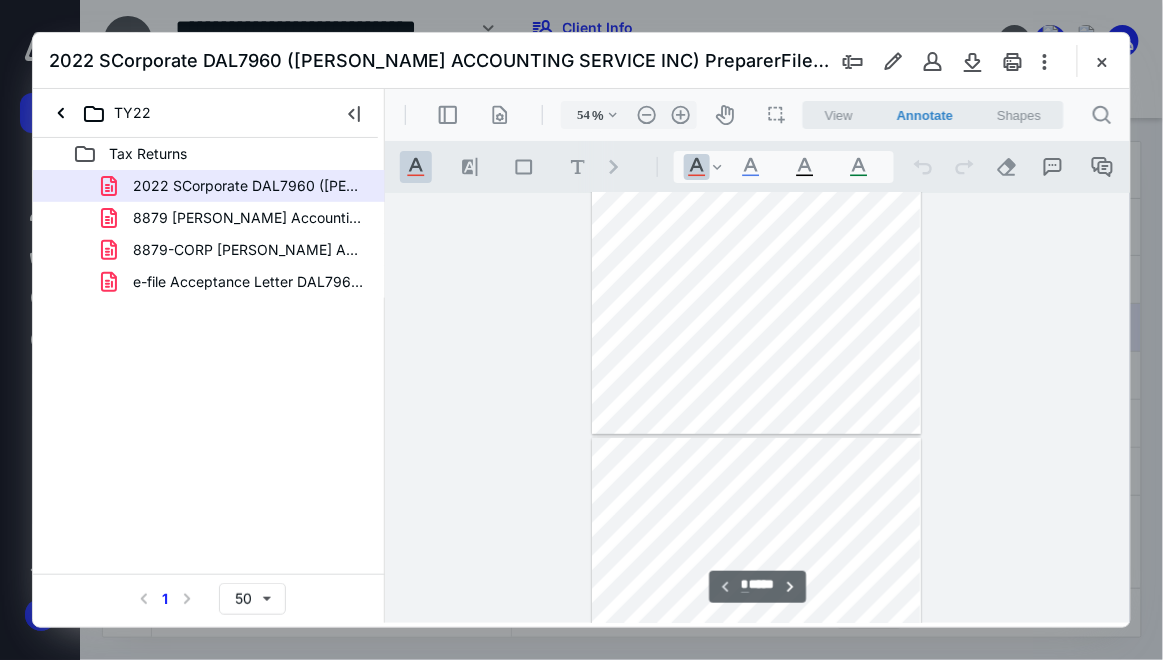 type on "*" 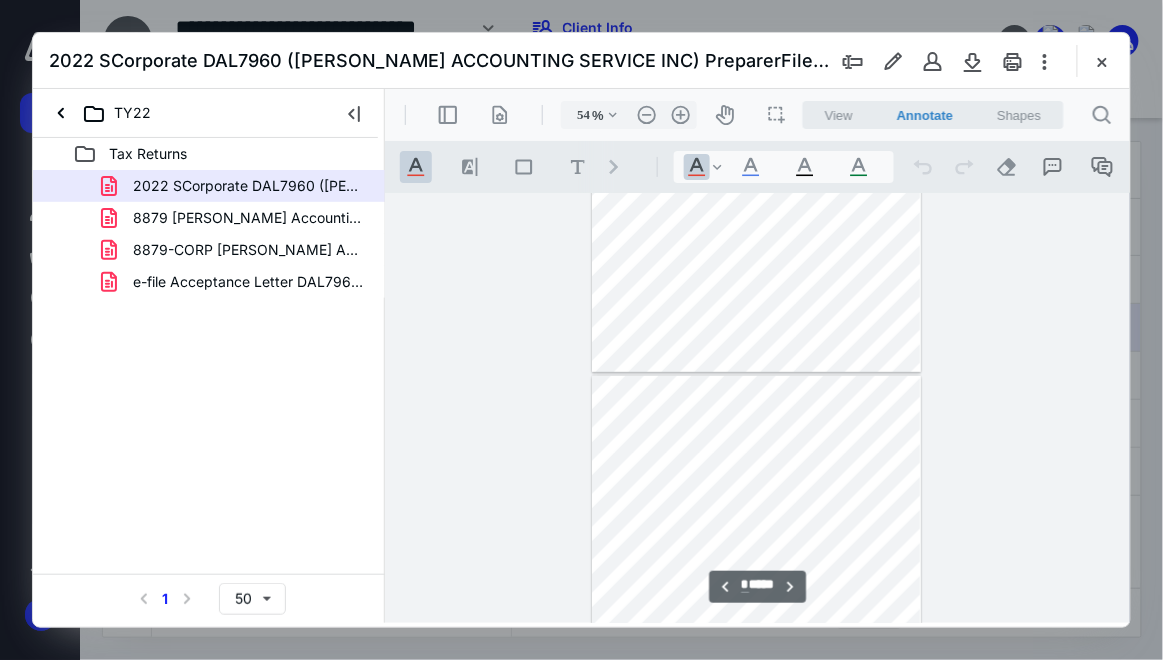 scroll, scrollTop: 294, scrollLeft: 0, axis: vertical 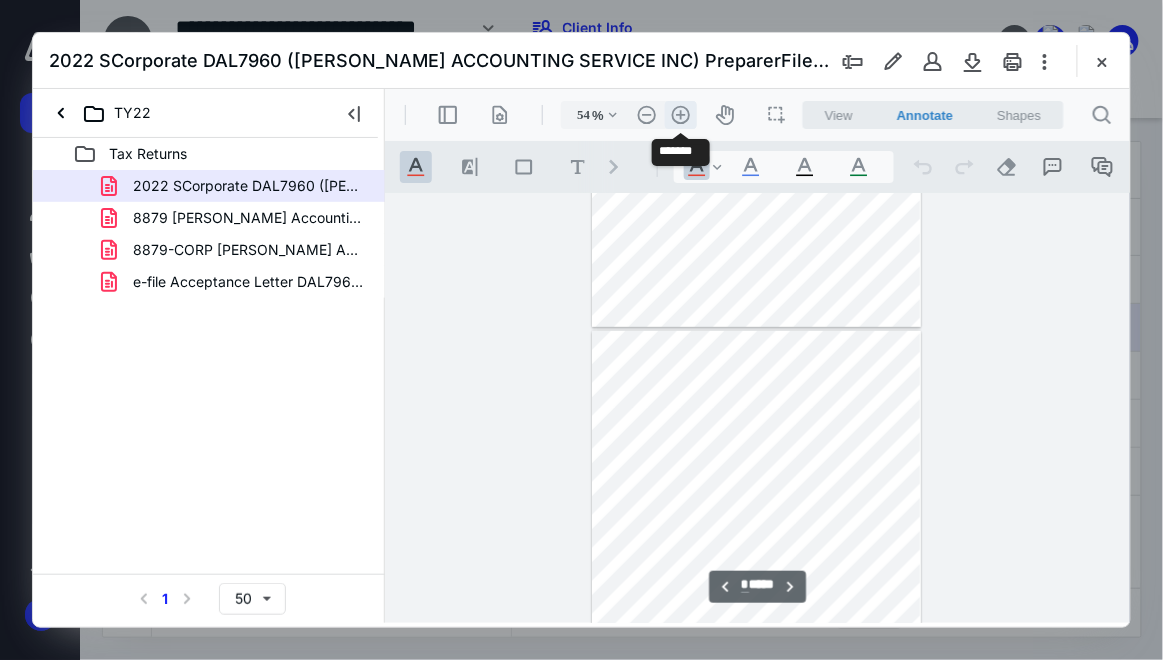 click on ".cls-1{fill:#abb0c4;} icon - header - zoom - in - line" at bounding box center [680, 114] 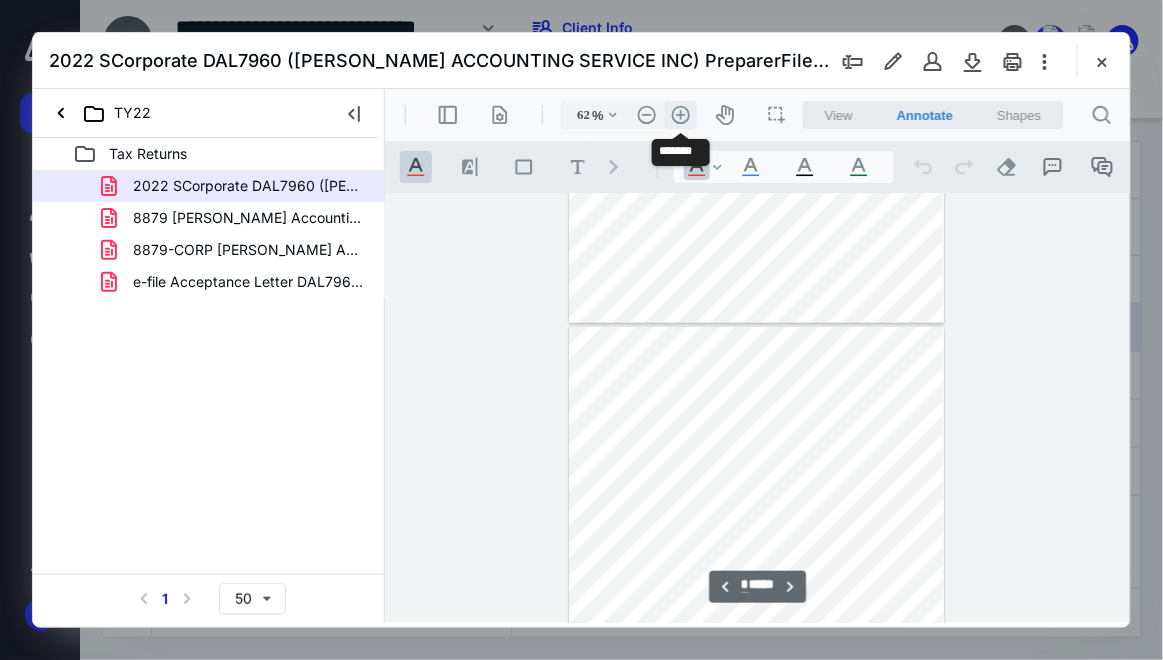 click on ".cls-1{fill:#abb0c4;} icon - header - zoom - in - line" at bounding box center [680, 114] 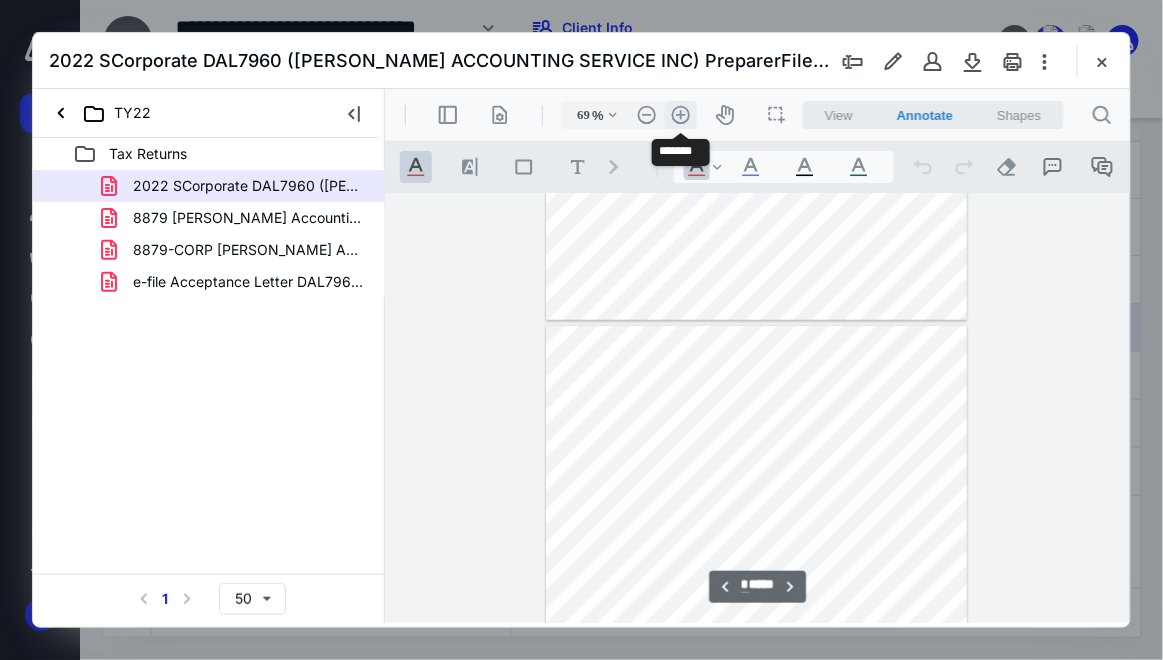 click on ".cls-1{fill:#abb0c4;} icon - header - zoom - in - line" at bounding box center [680, 114] 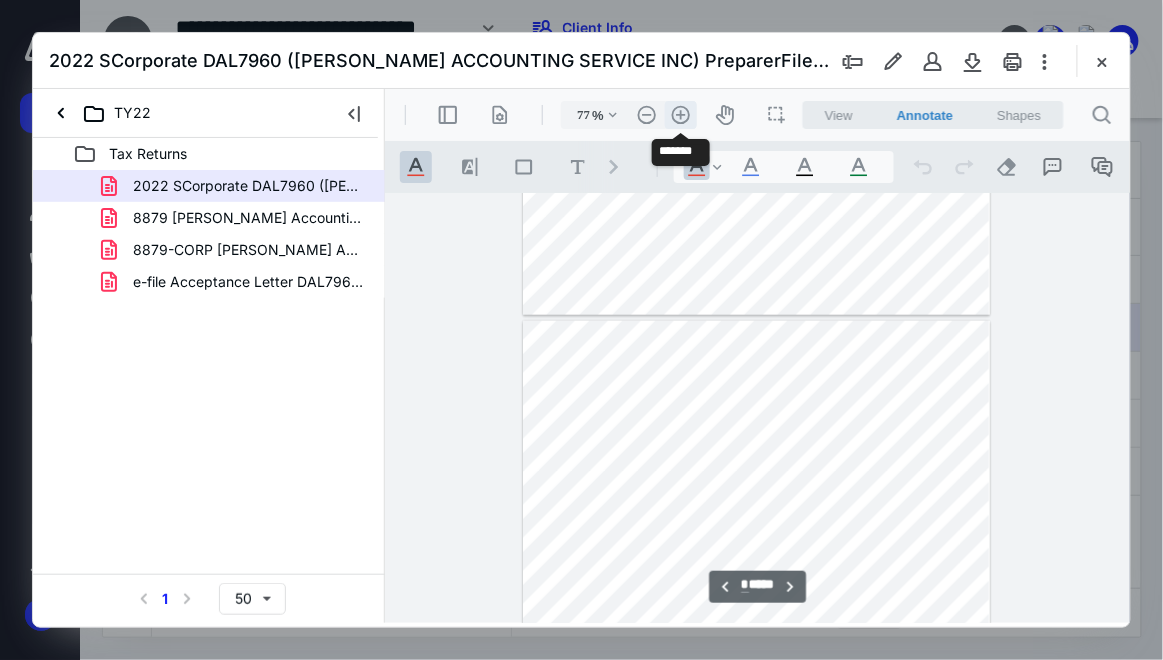 click on ".cls-1{fill:#abb0c4;} icon - header - zoom - in - line" at bounding box center (680, 114) 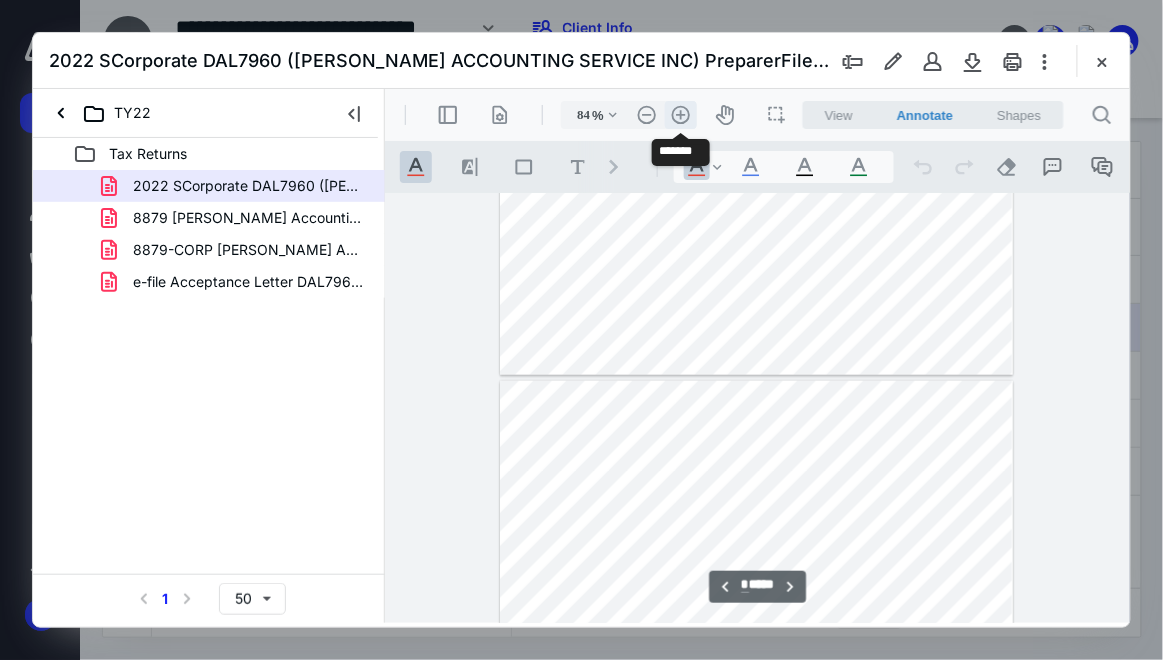 scroll, scrollTop: 549, scrollLeft: 0, axis: vertical 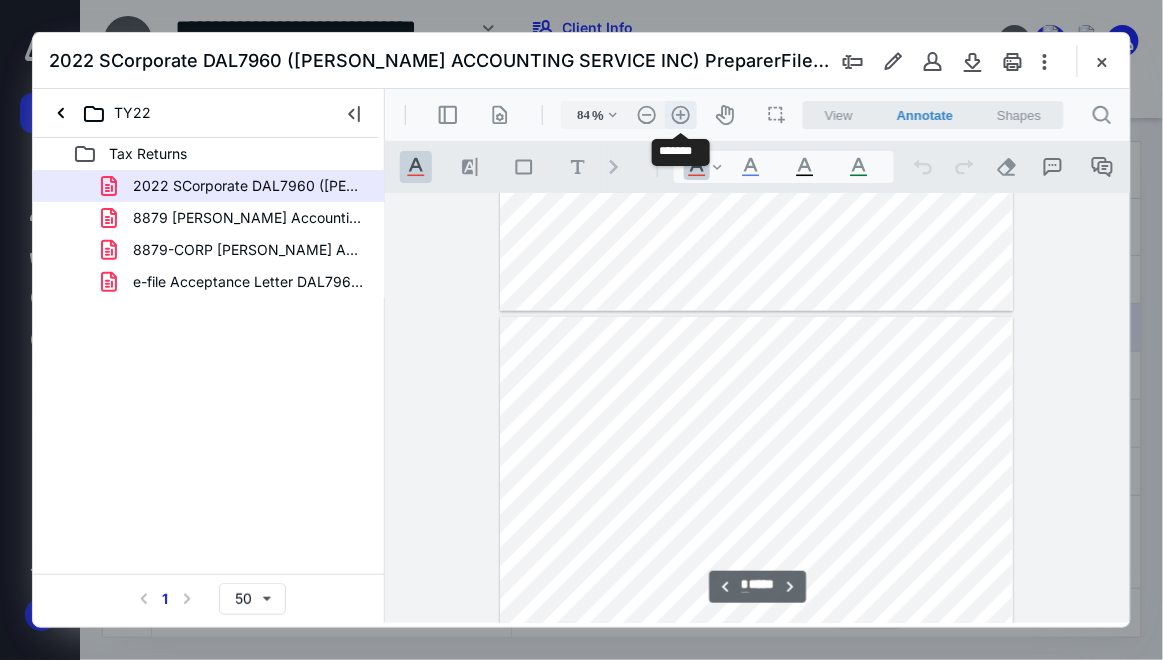 click on ".cls-1{fill:#abb0c4;} icon - header - zoom - in - line" at bounding box center [680, 114] 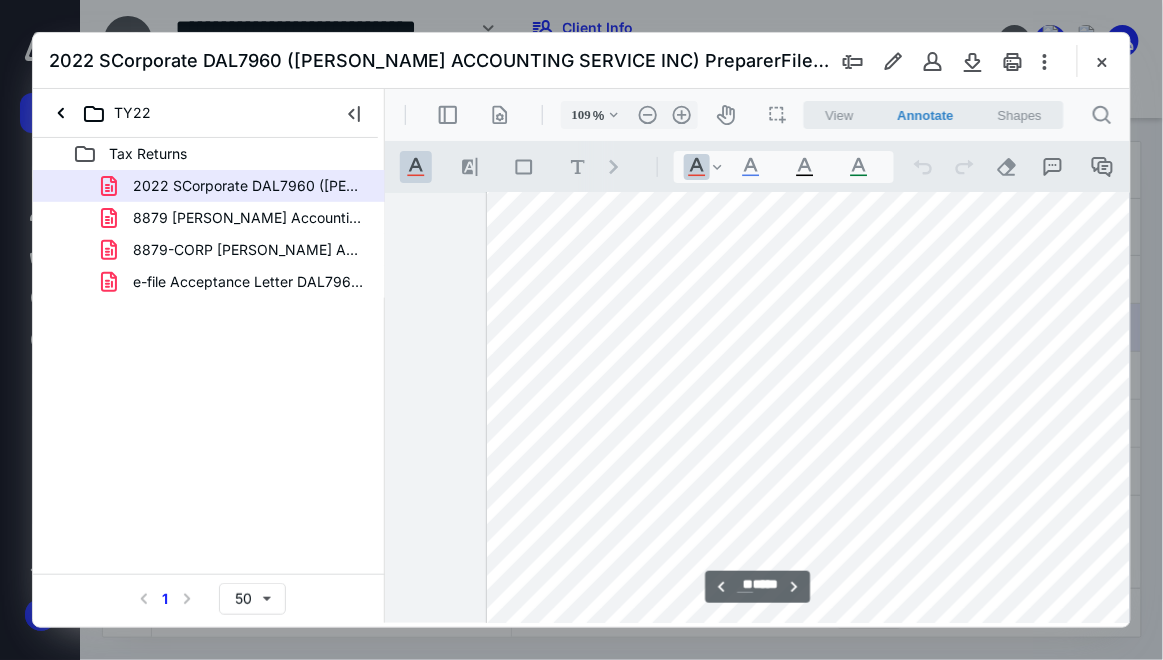 scroll, scrollTop: 16610, scrollLeft: 0, axis: vertical 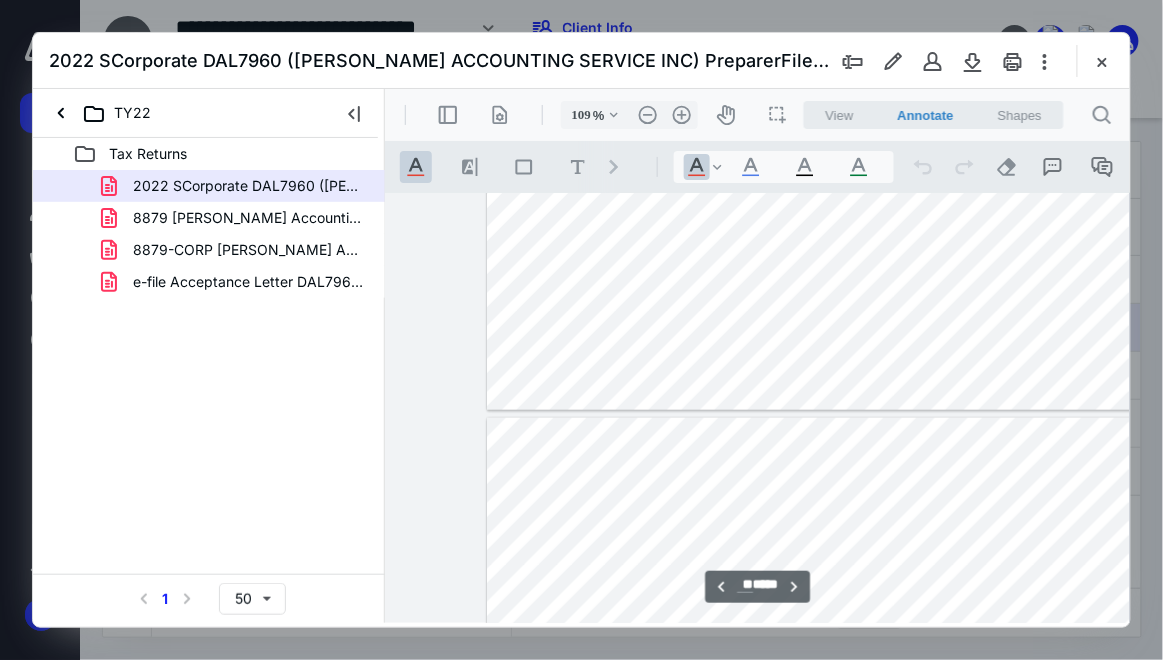 type on "**" 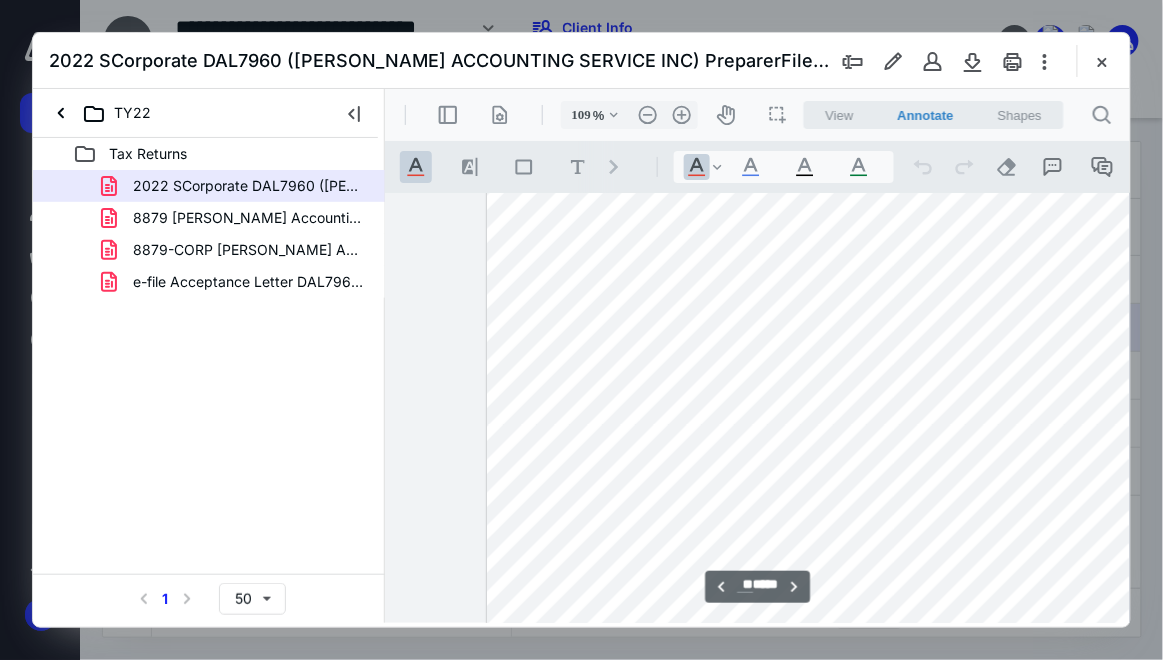 scroll, scrollTop: 18981, scrollLeft: 0, axis: vertical 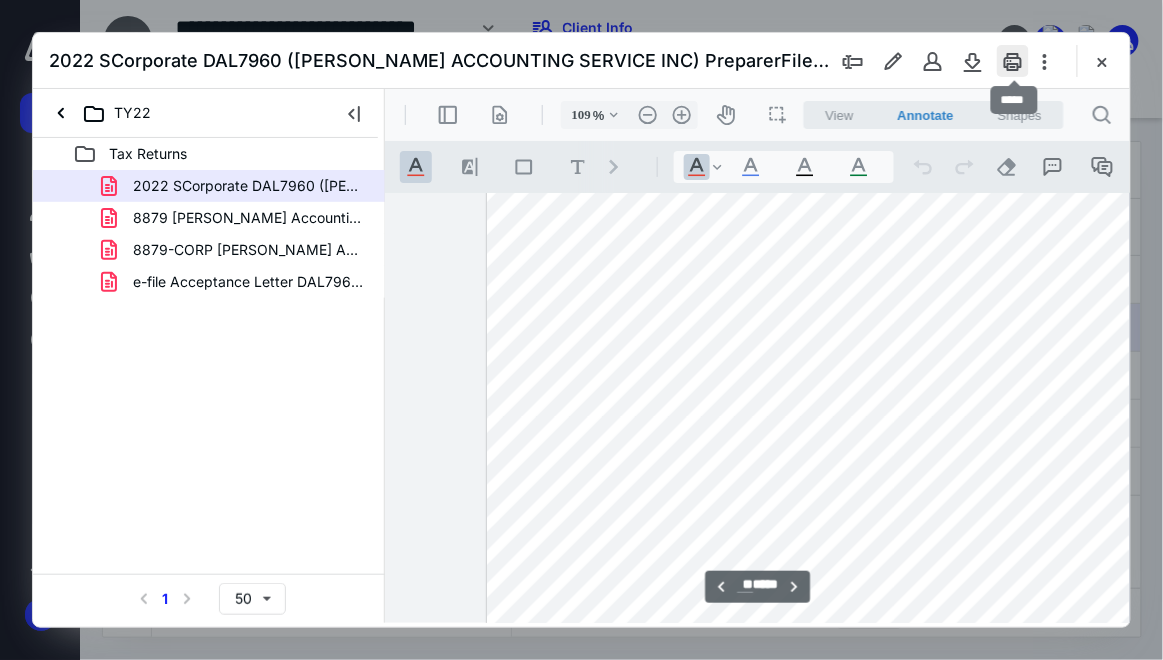 click at bounding box center (1013, 61) 